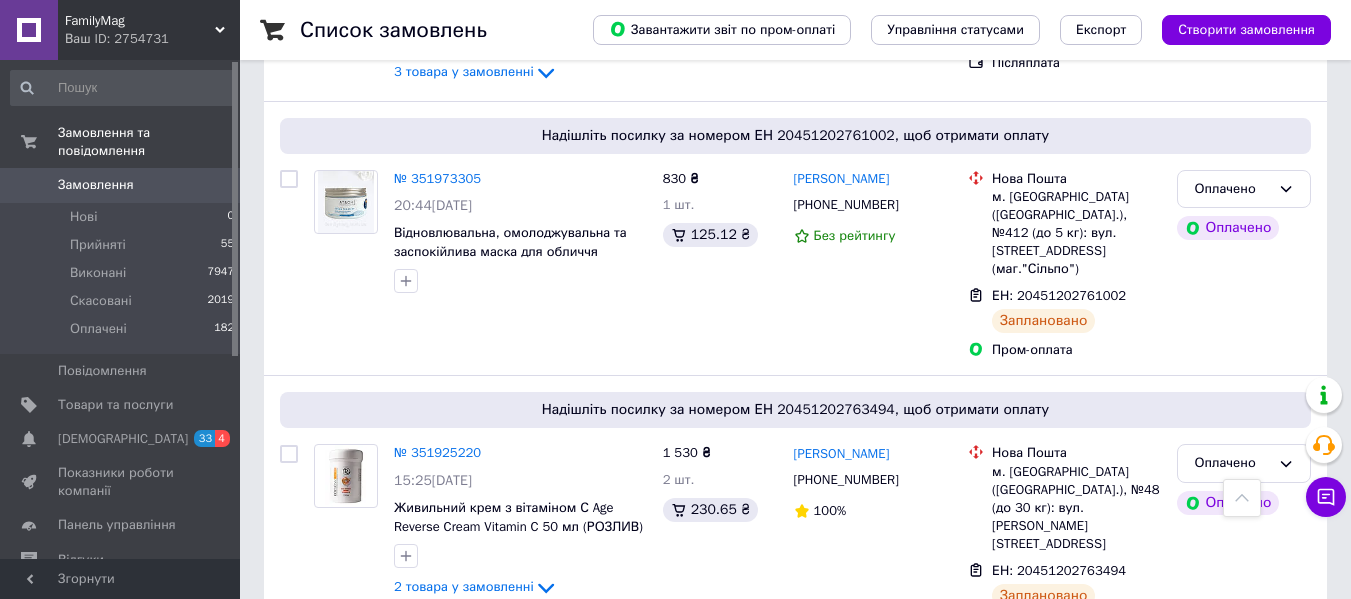 scroll, scrollTop: 1158, scrollLeft: 0, axis: vertical 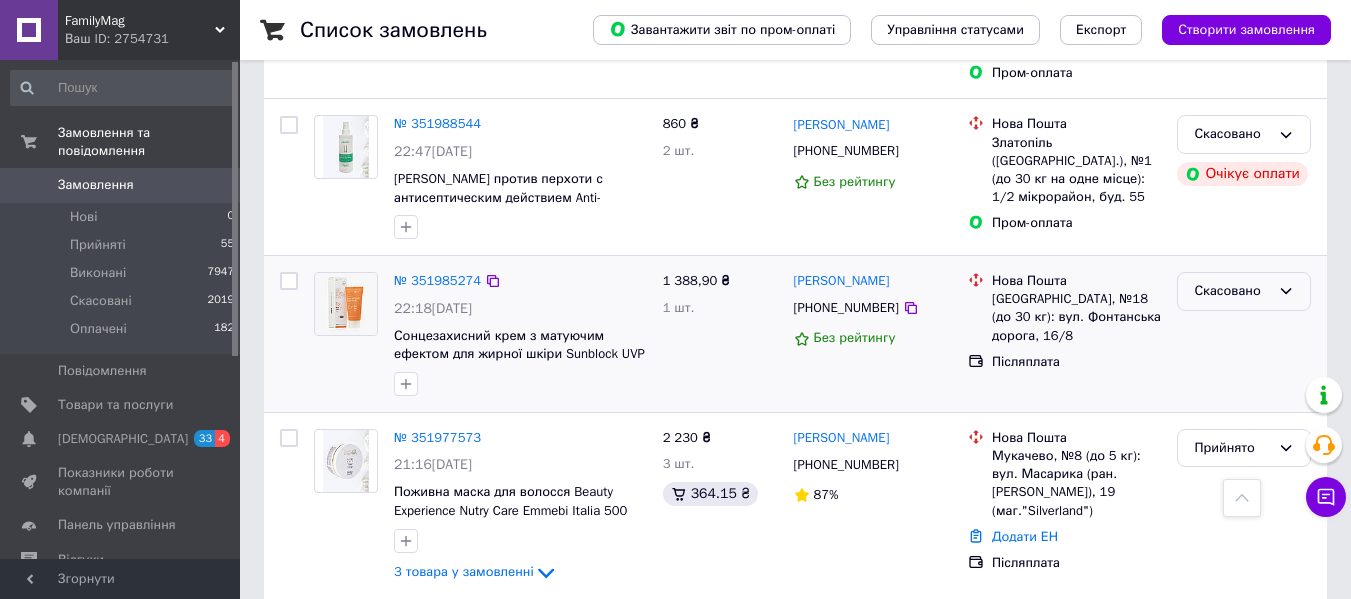 click on "Скасовано" at bounding box center [1232, 291] 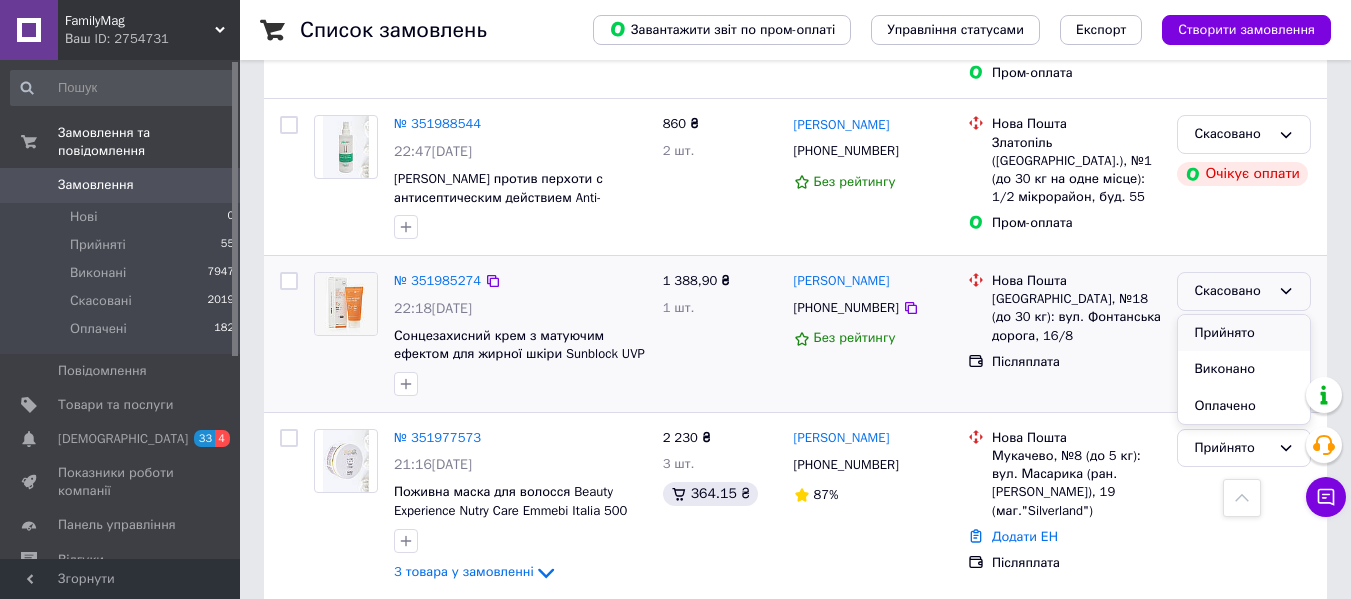 click on "Прийнято" at bounding box center (1244, 333) 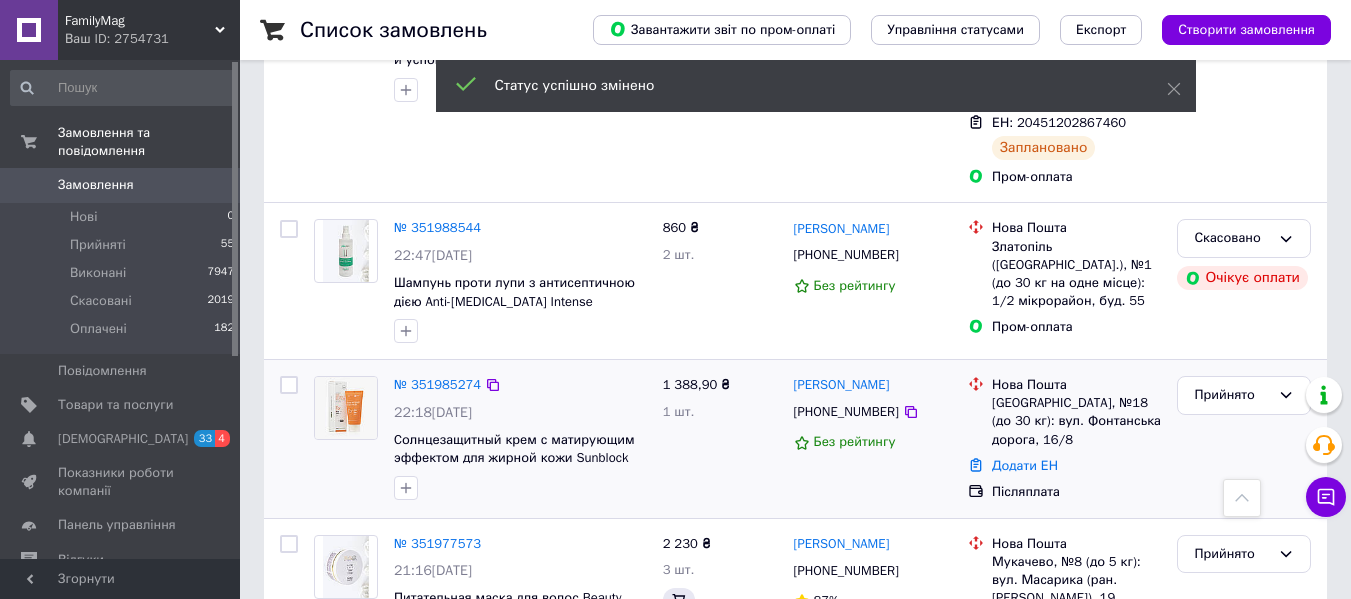 scroll, scrollTop: 1158, scrollLeft: 0, axis: vertical 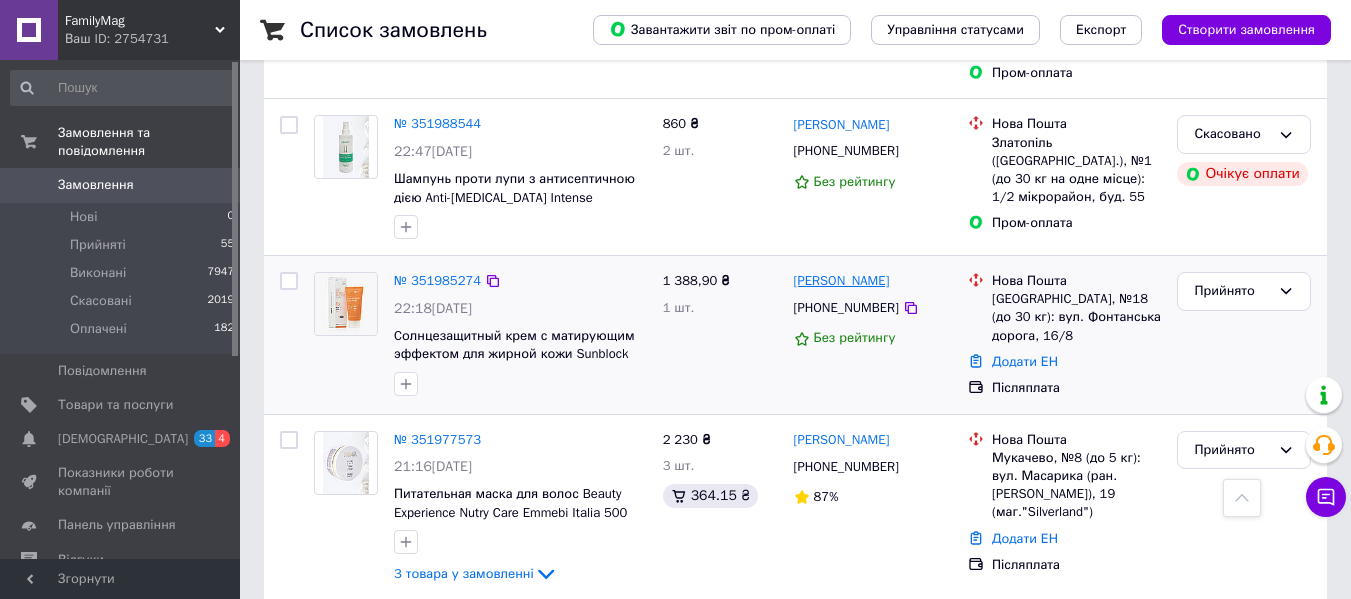 click on "[PERSON_NAME]" at bounding box center [842, 281] 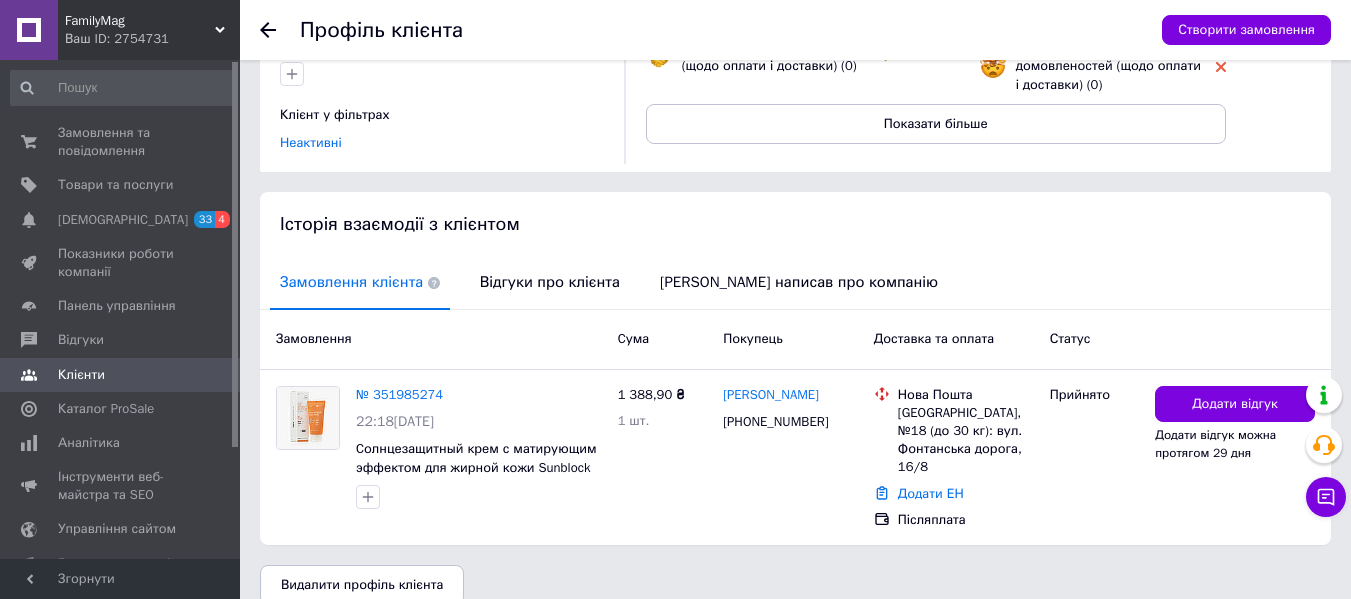 scroll, scrollTop: 0, scrollLeft: 0, axis: both 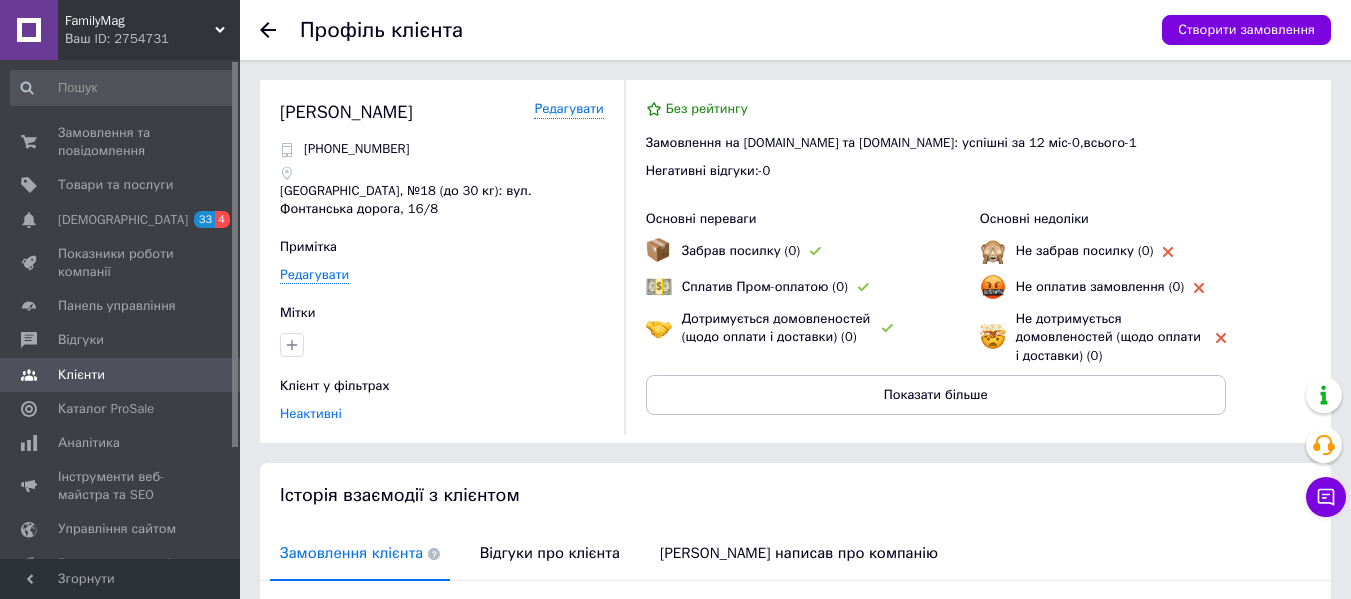 click 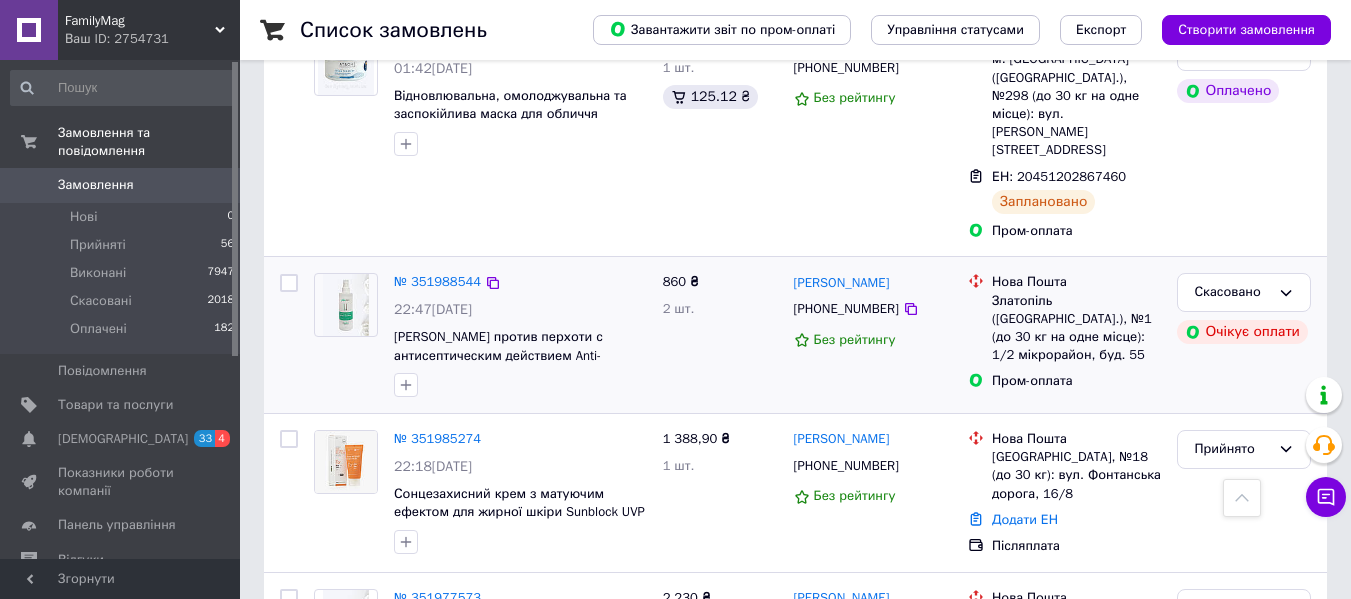 scroll, scrollTop: 1100, scrollLeft: 0, axis: vertical 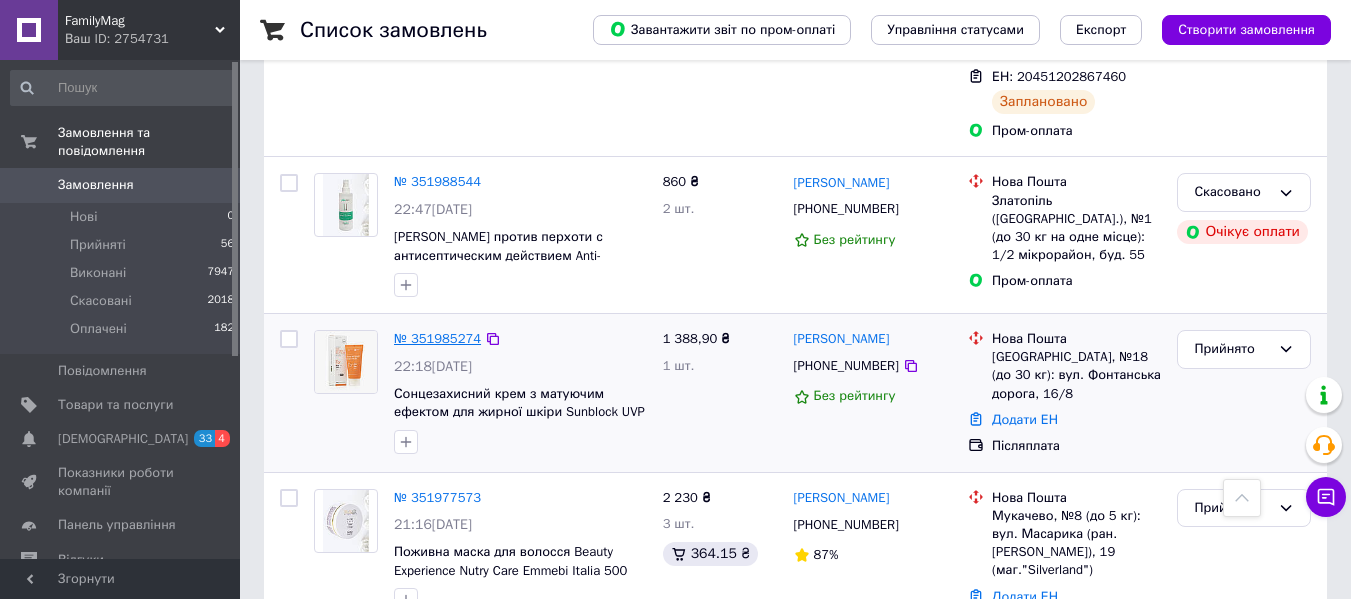 click on "№ 351985274" at bounding box center [437, 338] 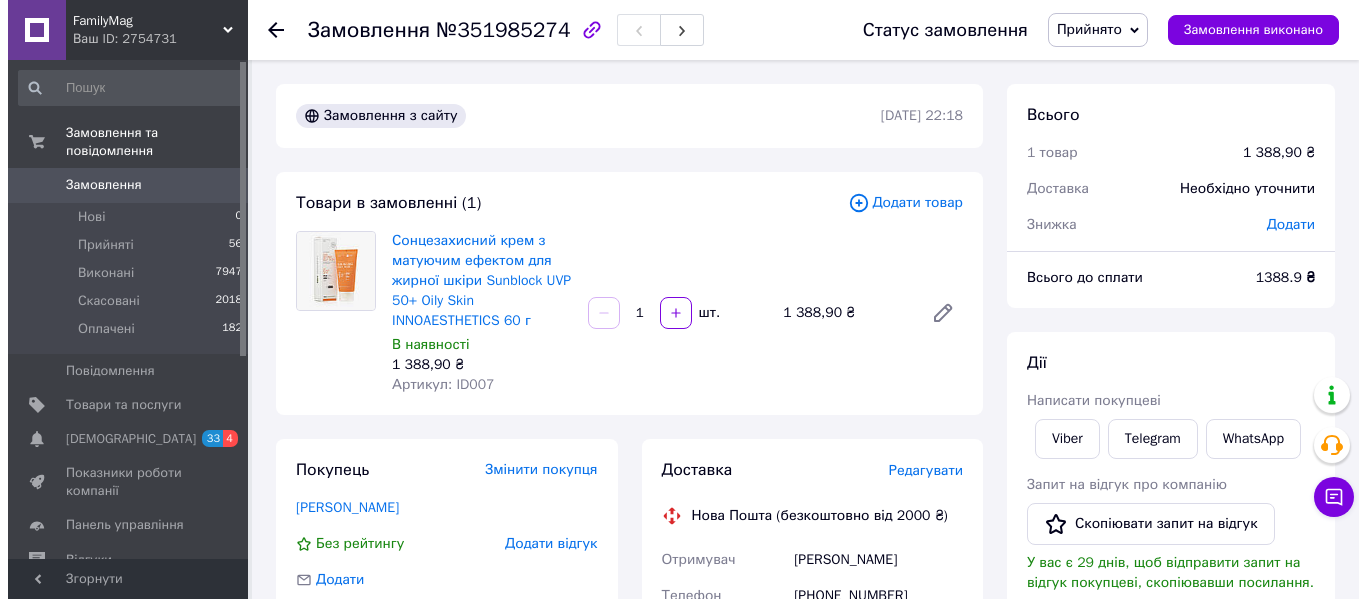 scroll, scrollTop: 282, scrollLeft: 0, axis: vertical 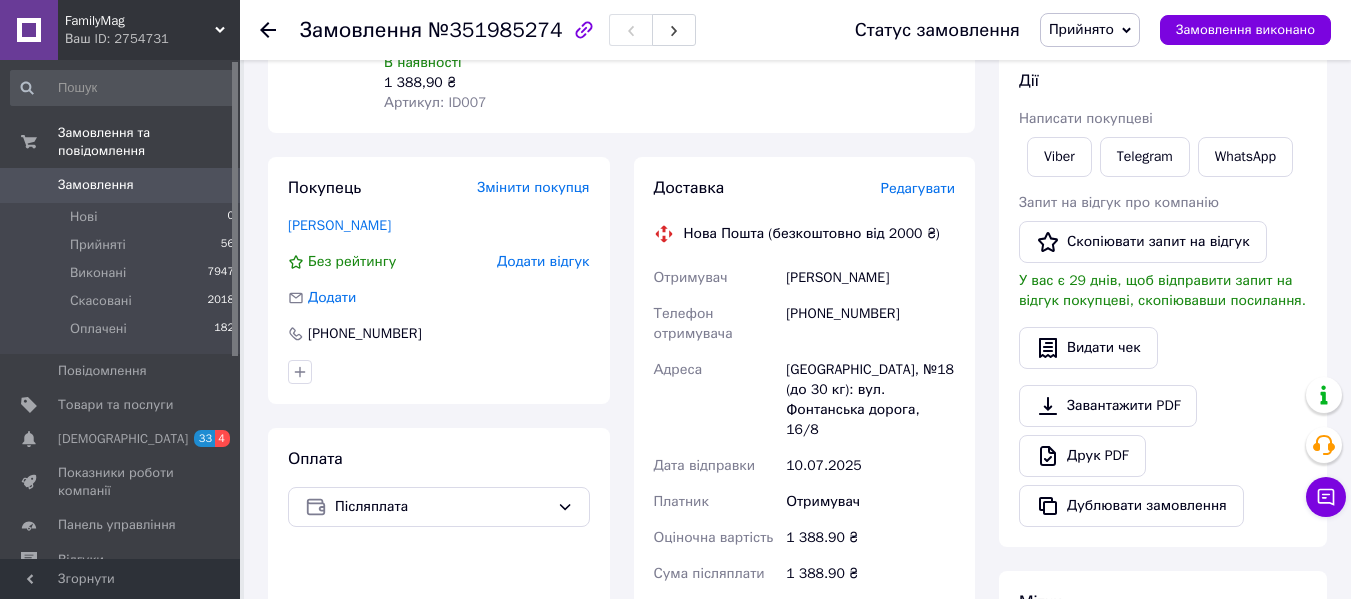 click on "Редагувати" at bounding box center [918, 188] 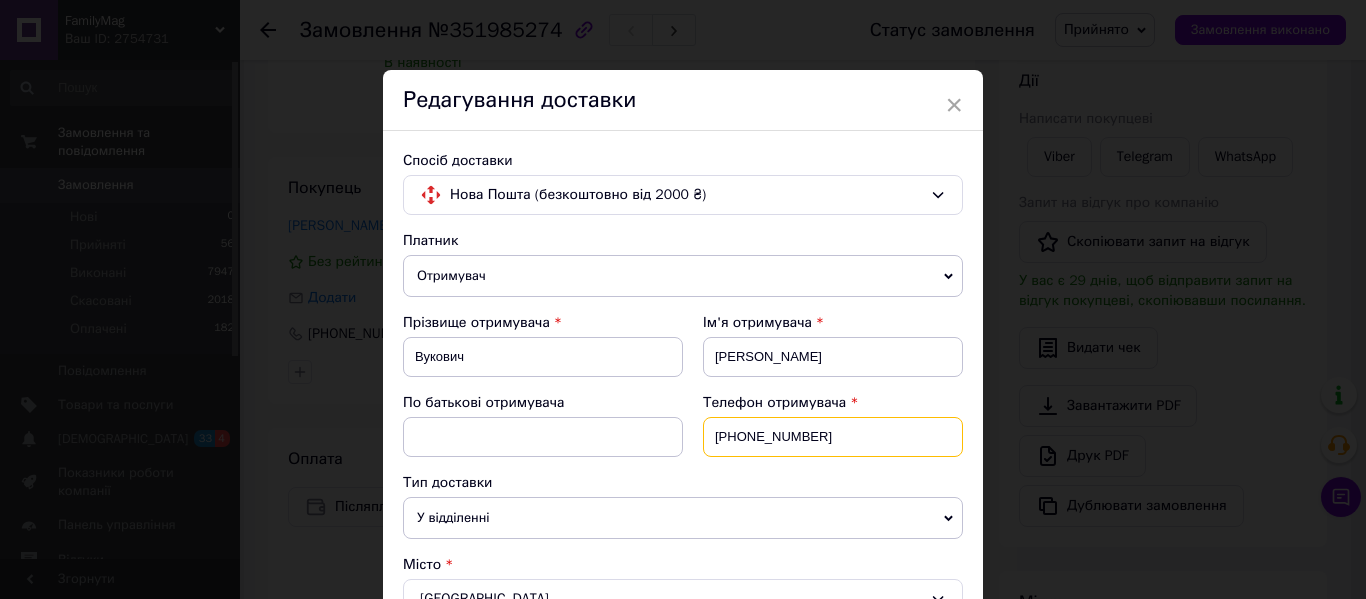 drag, startPoint x: 778, startPoint y: 436, endPoint x: 788, endPoint y: 434, distance: 10.198039 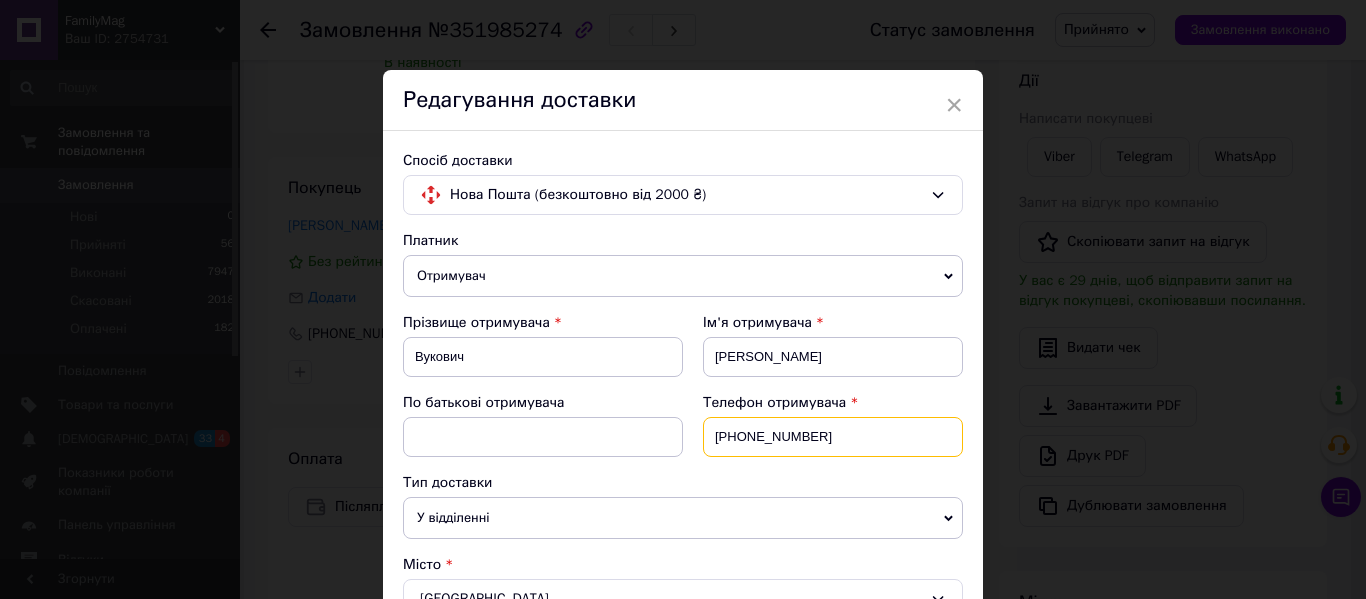 click on "[PHONE_NUMBER]" at bounding box center [833, 437] 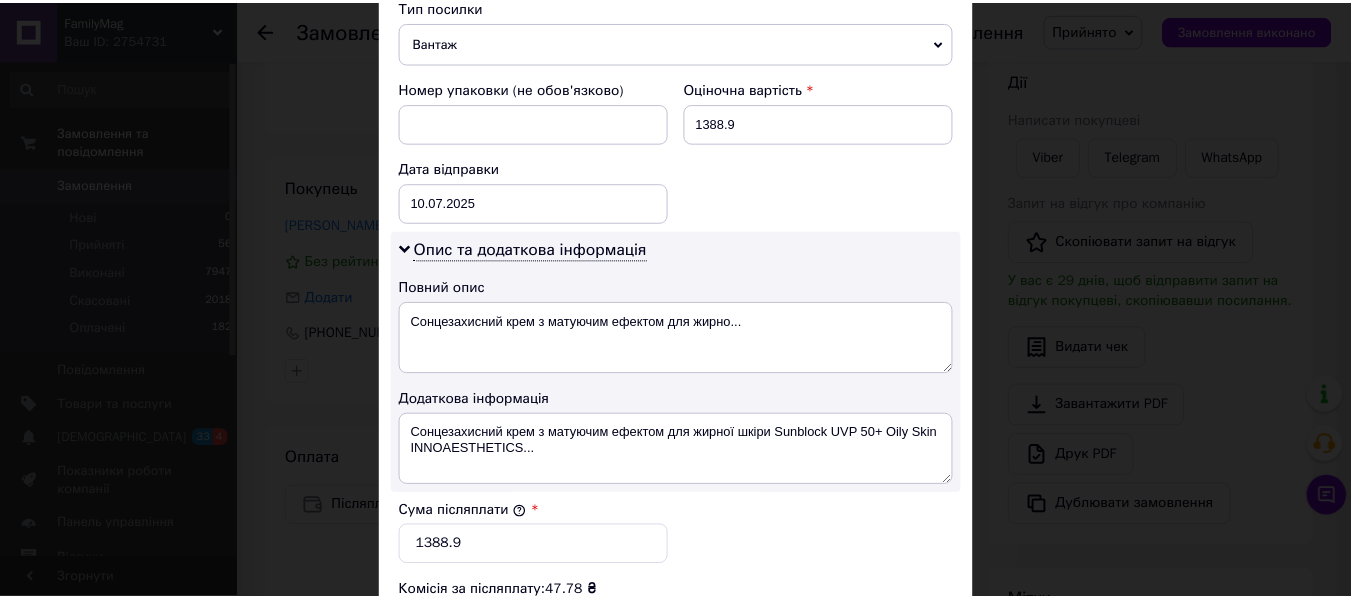 scroll, scrollTop: 1151, scrollLeft: 0, axis: vertical 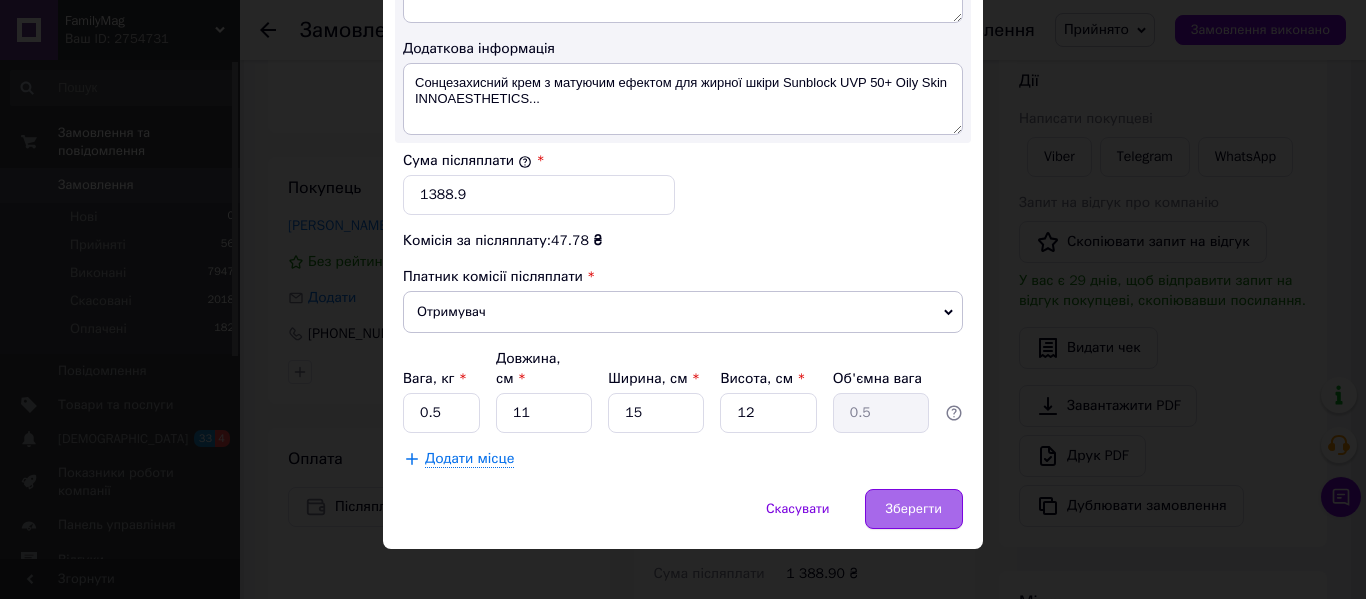type on "[PHONE_NUMBER]" 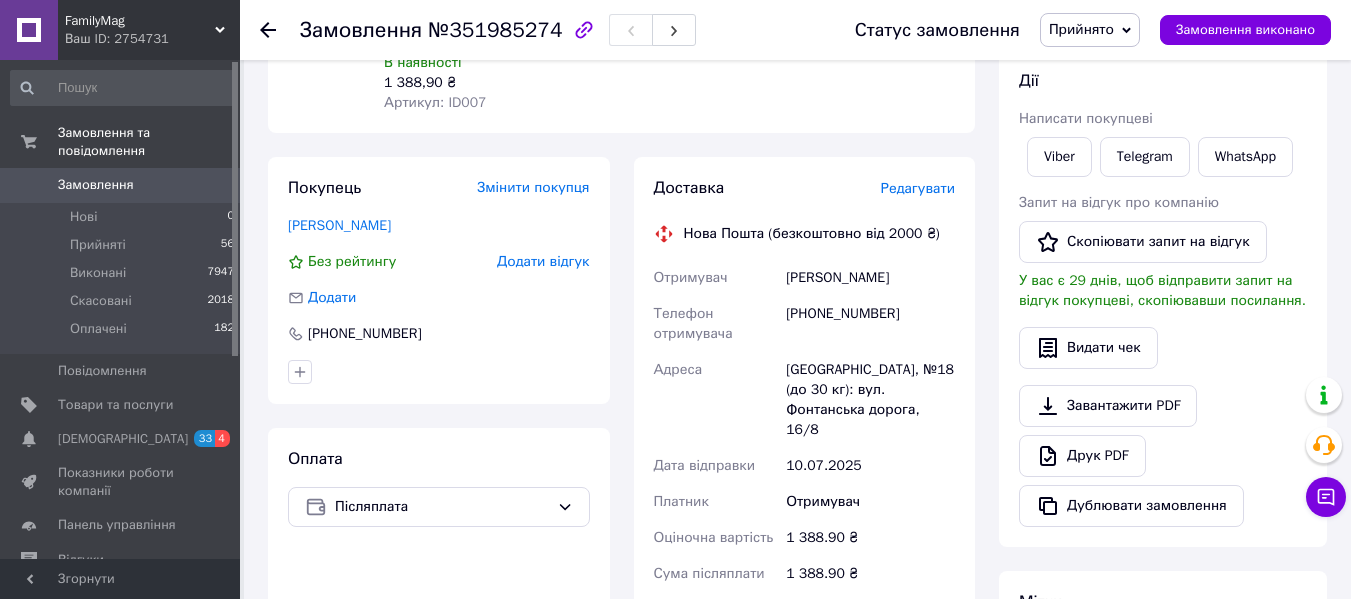 click 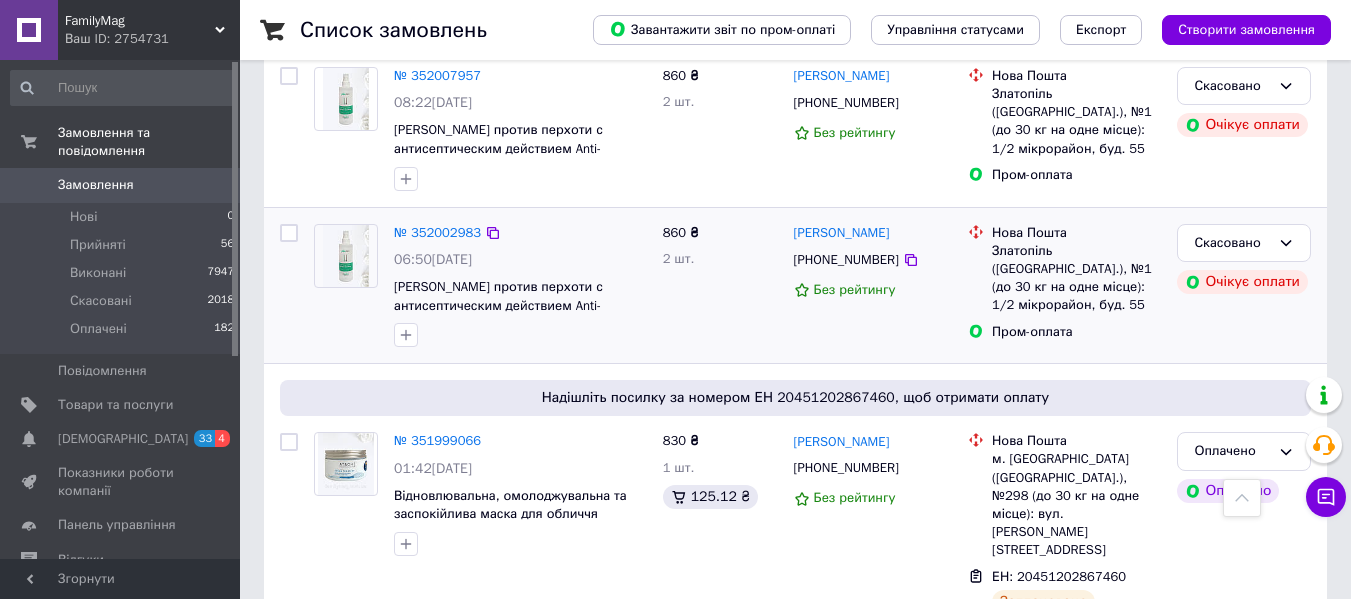 scroll, scrollTop: 1000, scrollLeft: 0, axis: vertical 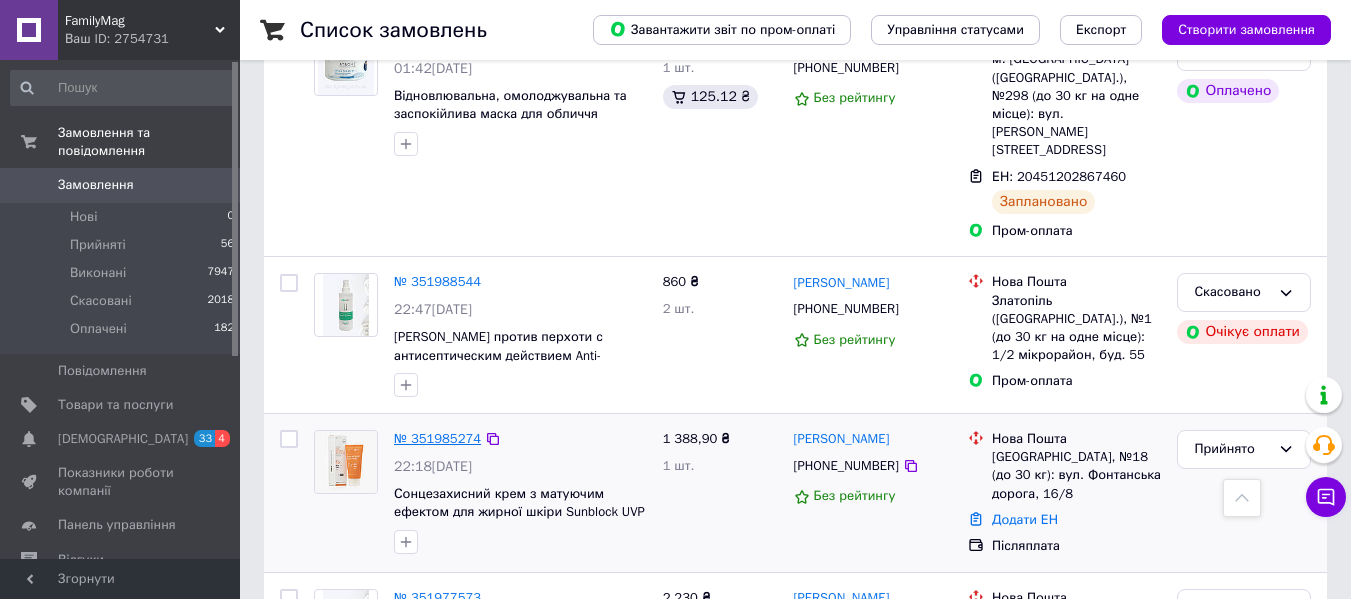 click on "№ 351985274" at bounding box center (437, 438) 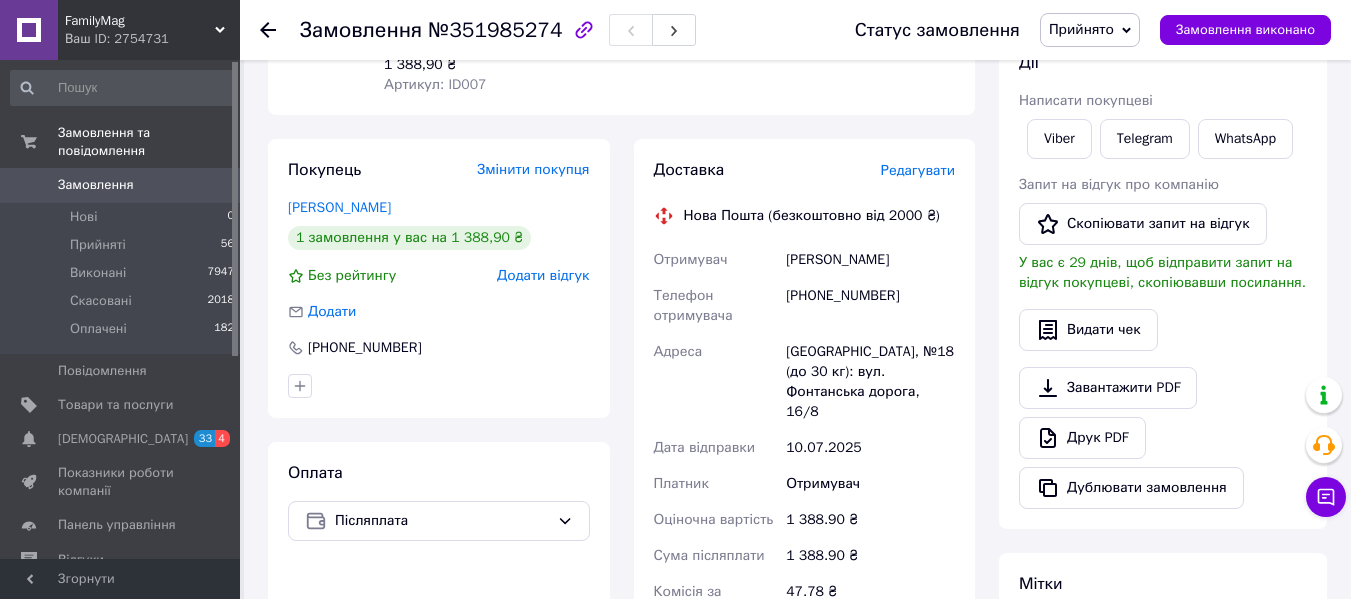 scroll, scrollTop: 0, scrollLeft: 0, axis: both 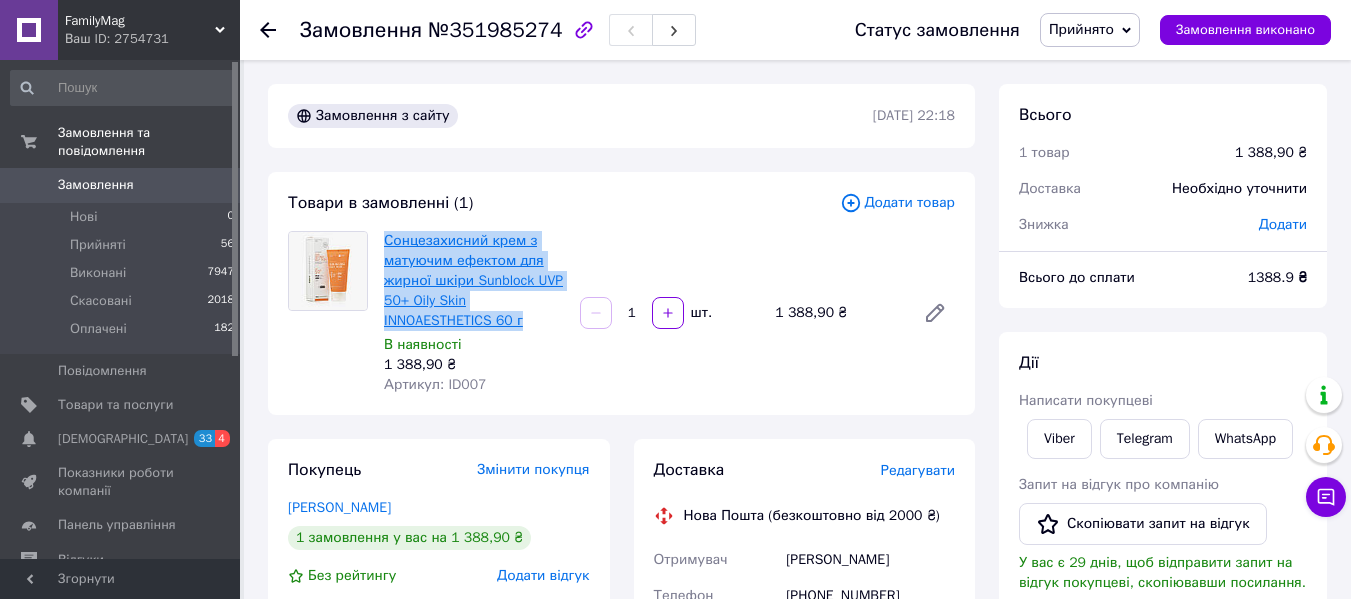 drag, startPoint x: 458, startPoint y: 285, endPoint x: 386, endPoint y: 246, distance: 81.88406 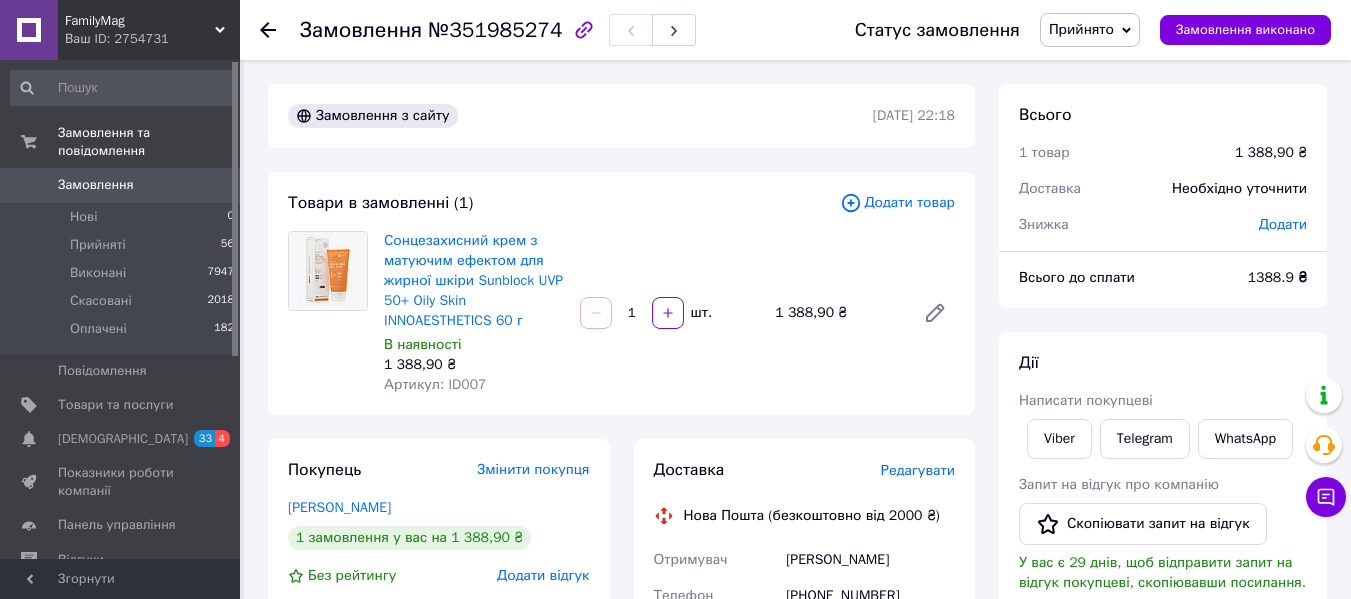 click 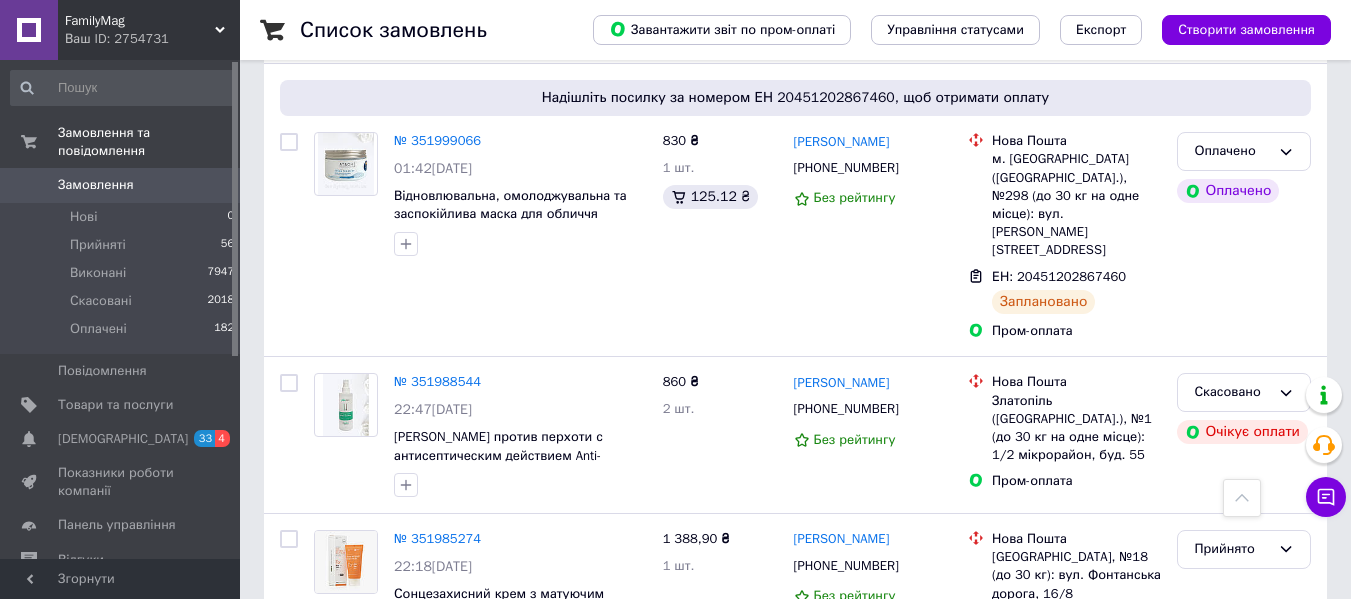 scroll, scrollTop: 1000, scrollLeft: 0, axis: vertical 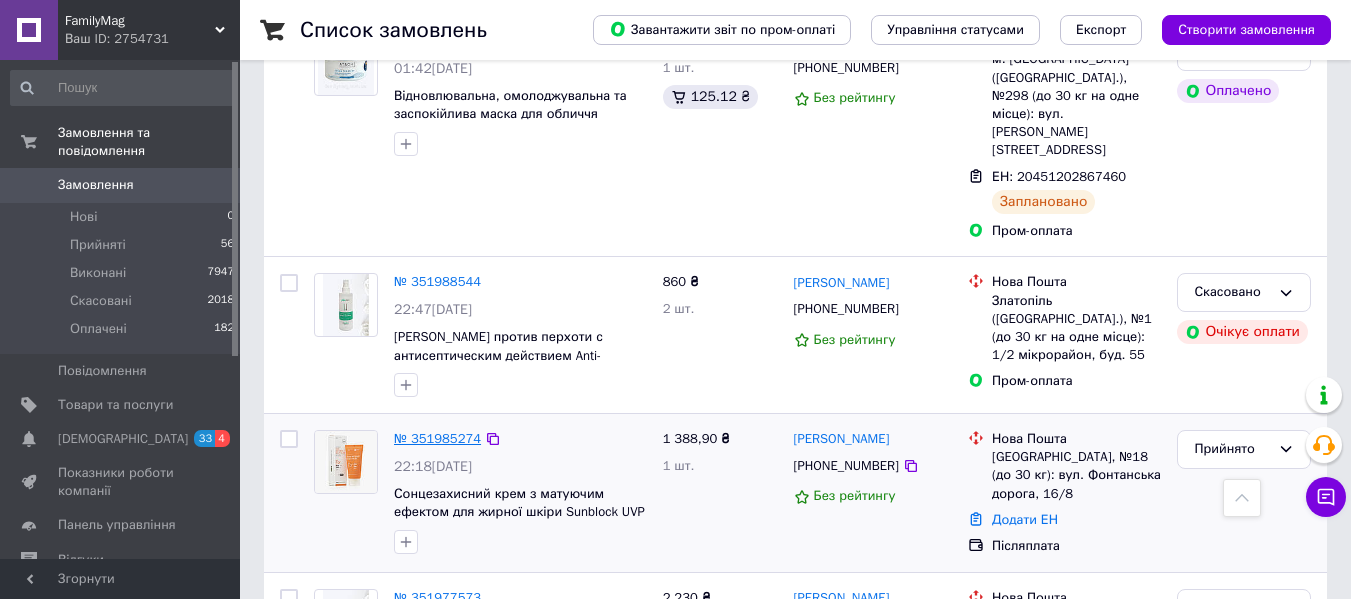 click on "№ 351985274" at bounding box center (437, 438) 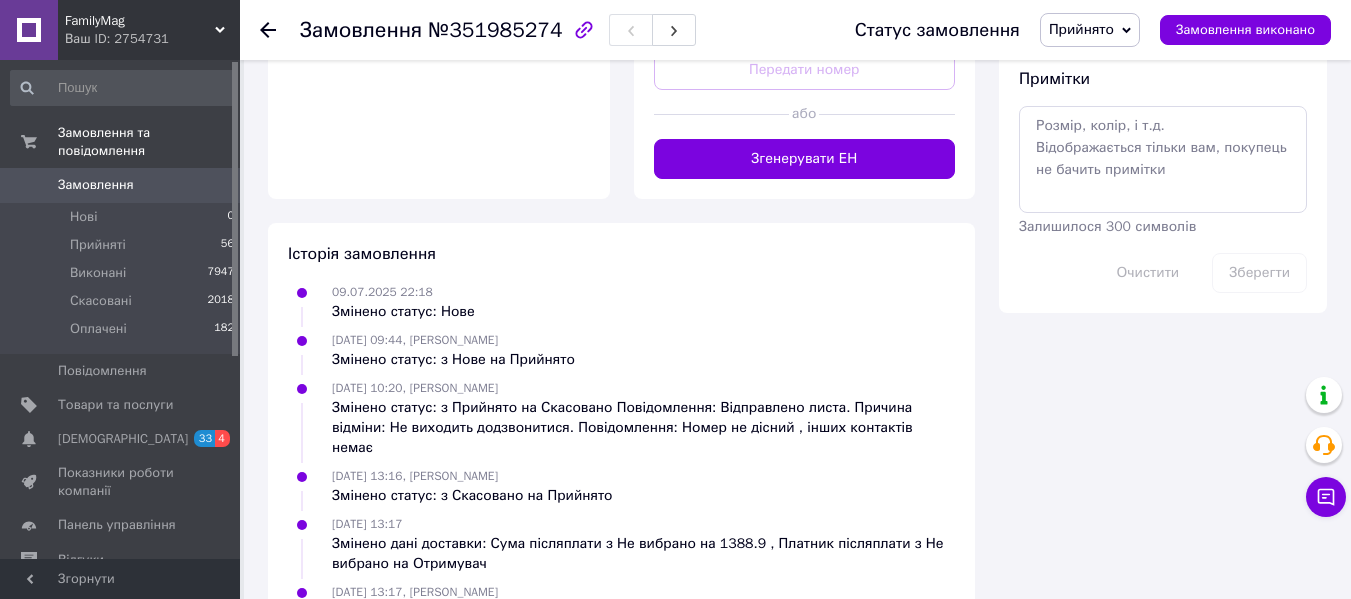 scroll, scrollTop: 500, scrollLeft: 0, axis: vertical 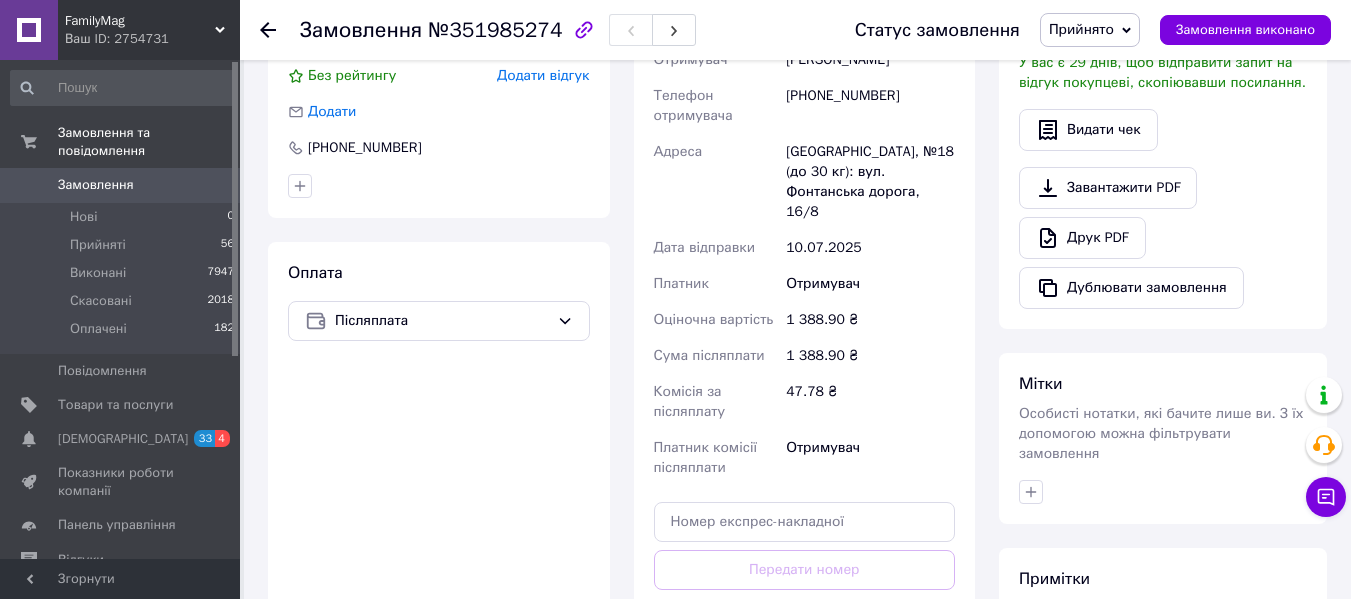 click 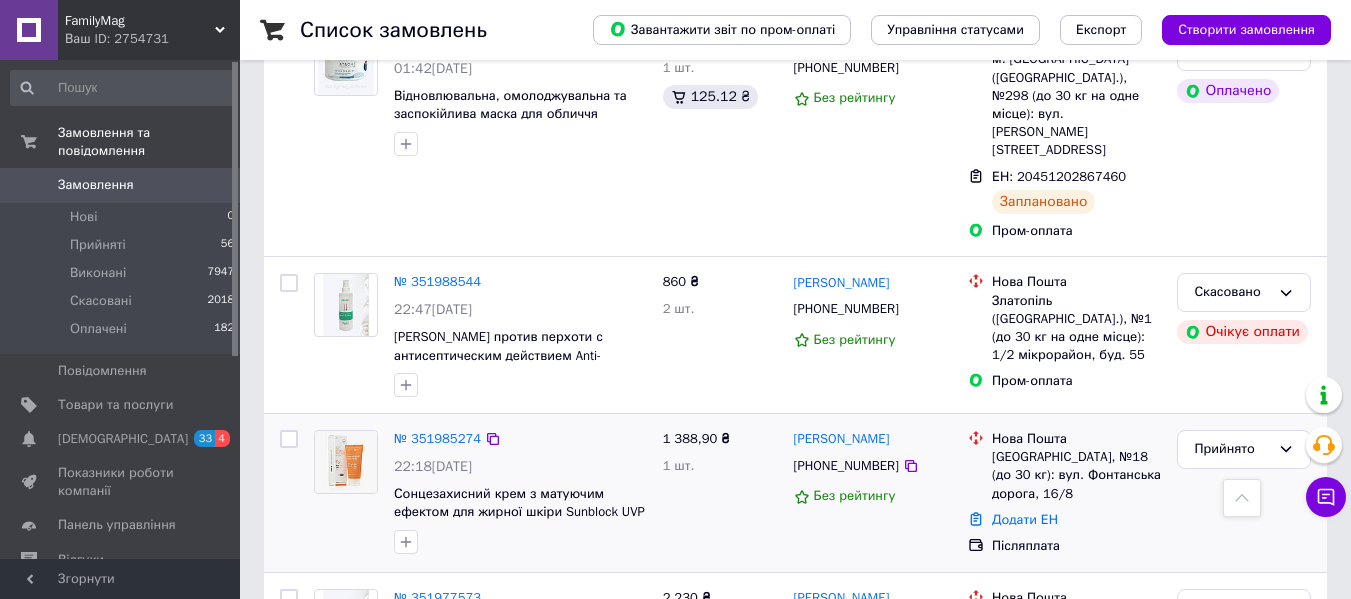 scroll, scrollTop: 1200, scrollLeft: 0, axis: vertical 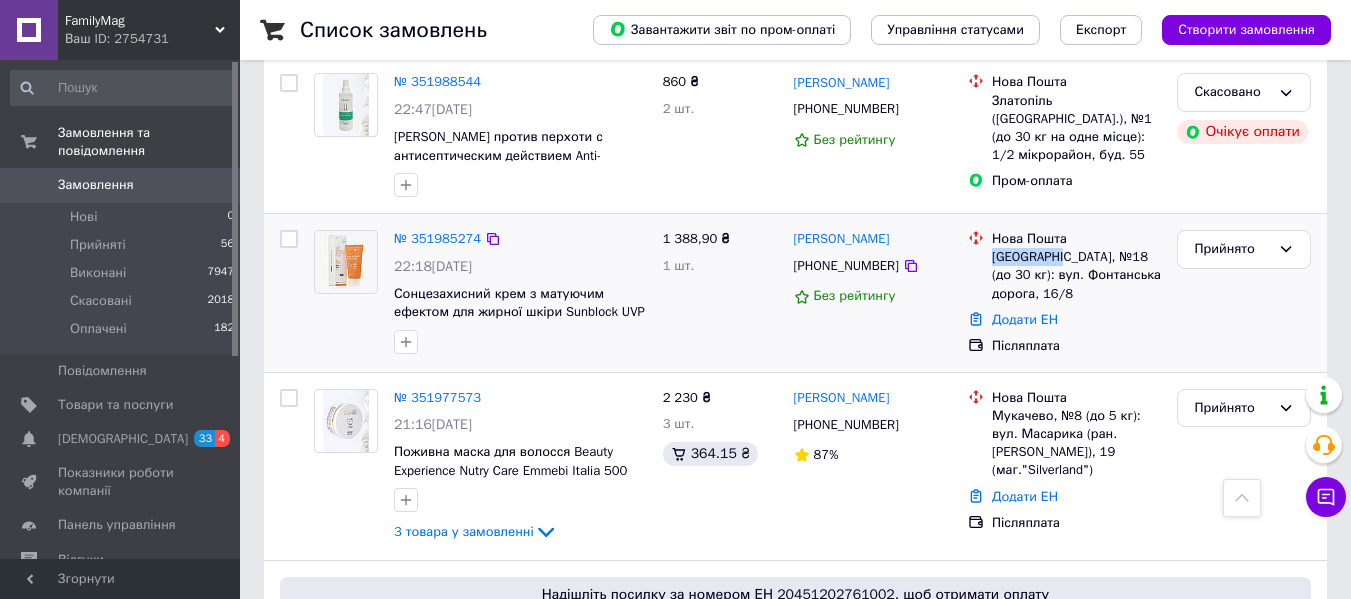 drag, startPoint x: 1063, startPoint y: 202, endPoint x: 992, endPoint y: 198, distance: 71.11259 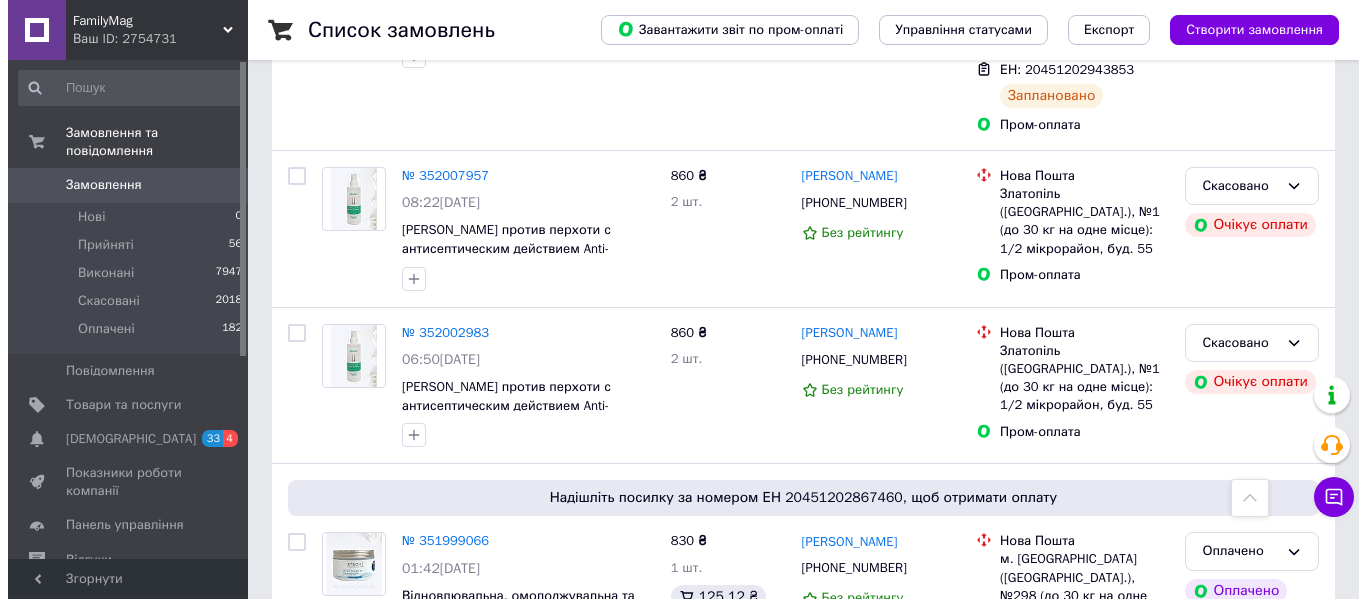 scroll, scrollTop: 0, scrollLeft: 0, axis: both 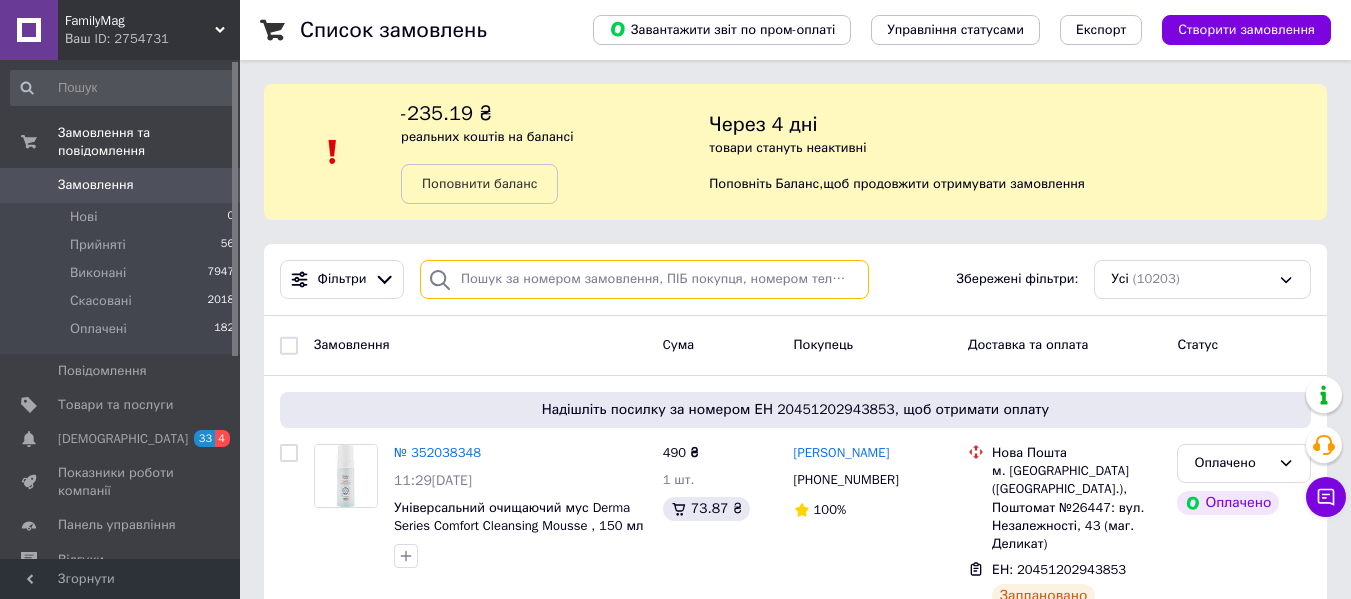 click at bounding box center [644, 279] 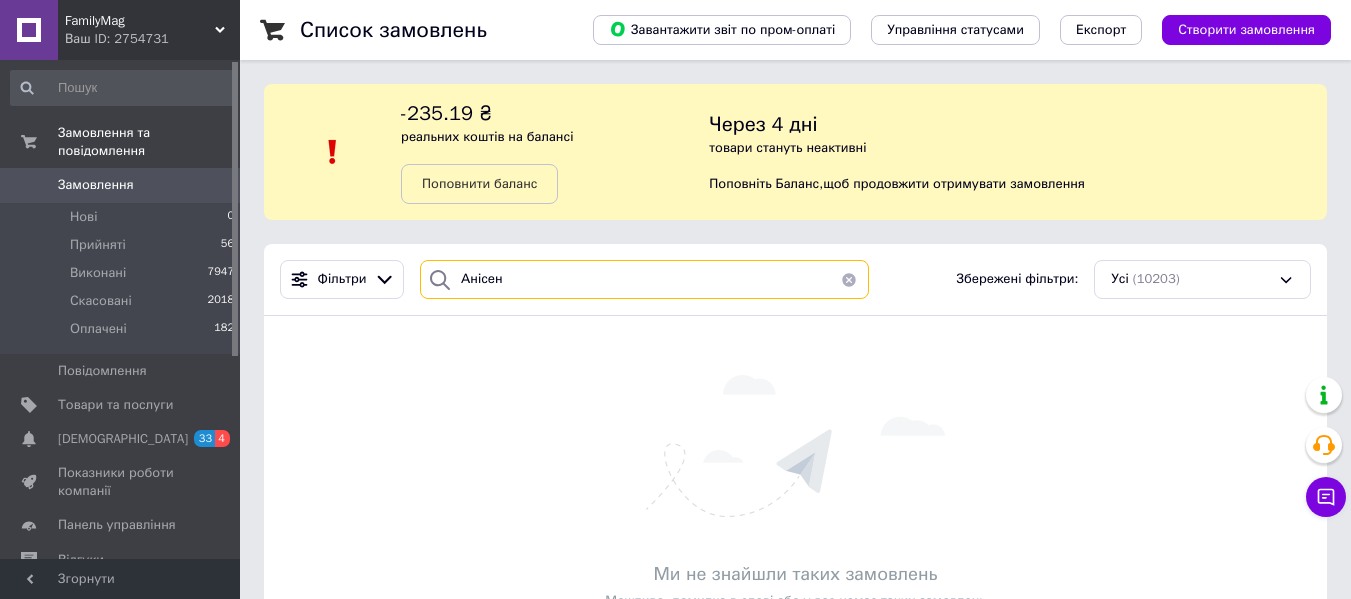 click on "Анісен" at bounding box center [644, 279] 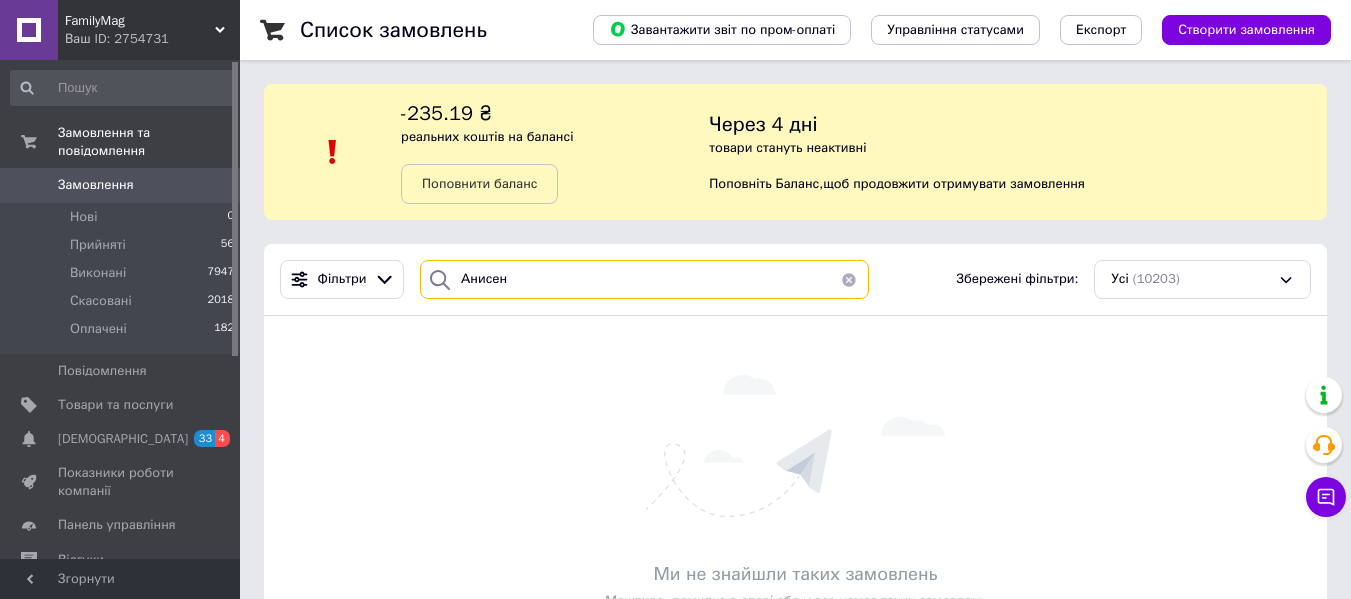 click on "Анисен" at bounding box center [644, 279] 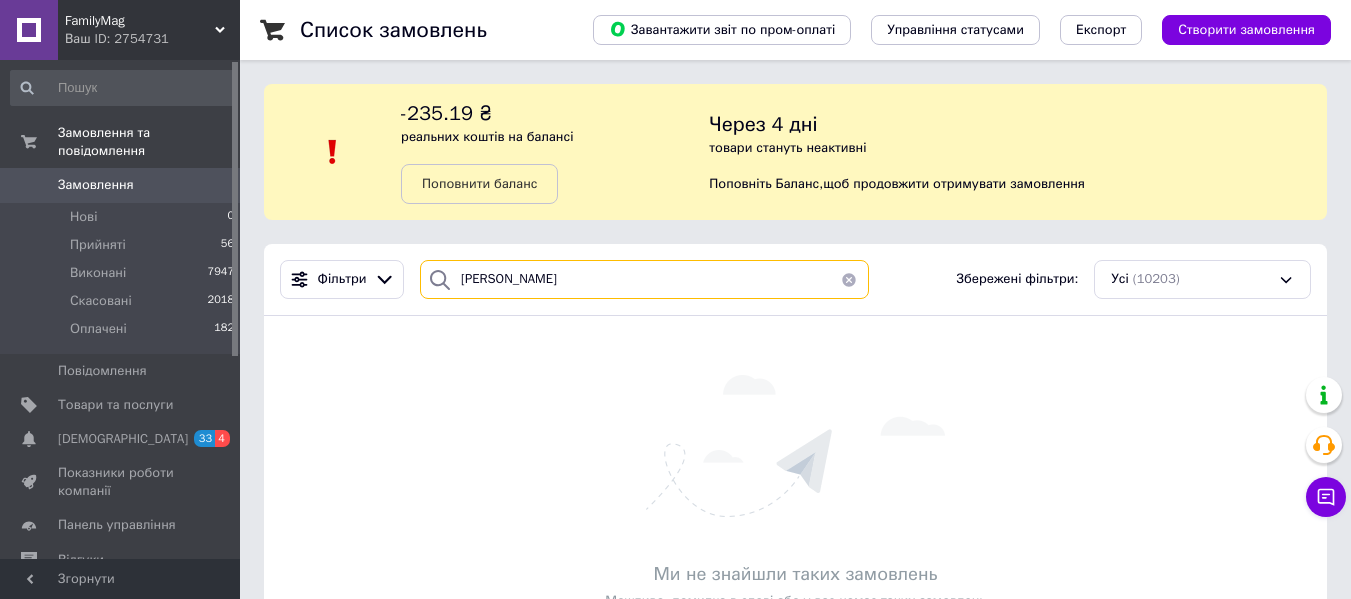 type on "[PERSON_NAME]" 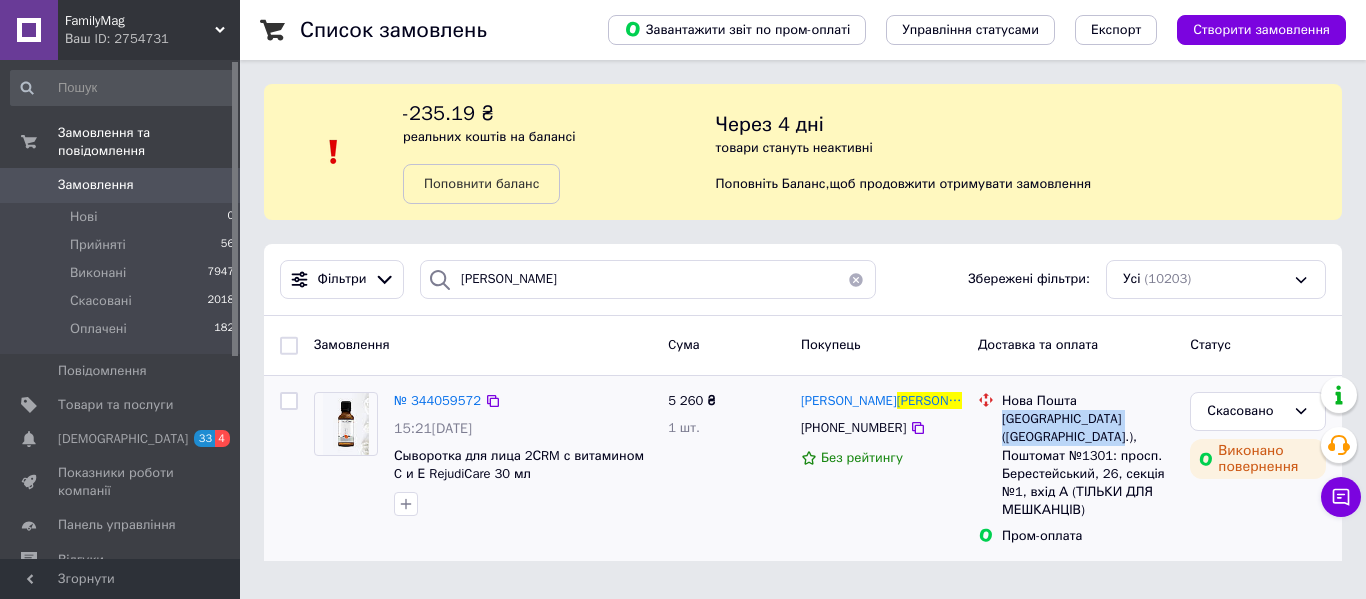 drag, startPoint x: 1108, startPoint y: 437, endPoint x: 997, endPoint y: 420, distance: 112.29426 